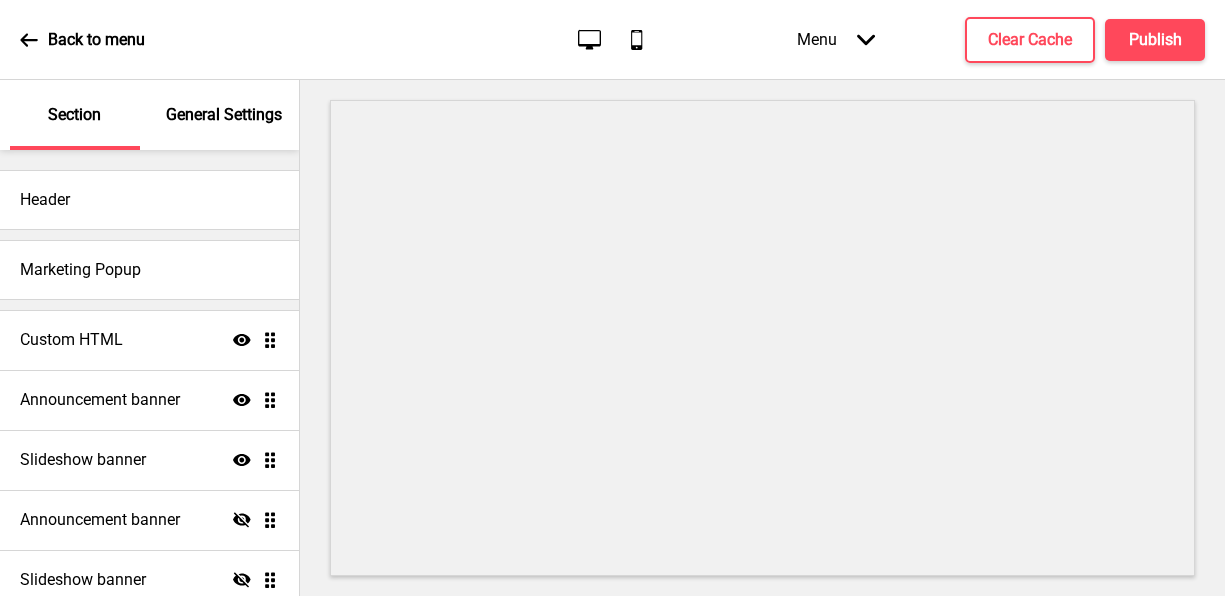 scroll, scrollTop: 0, scrollLeft: 0, axis: both 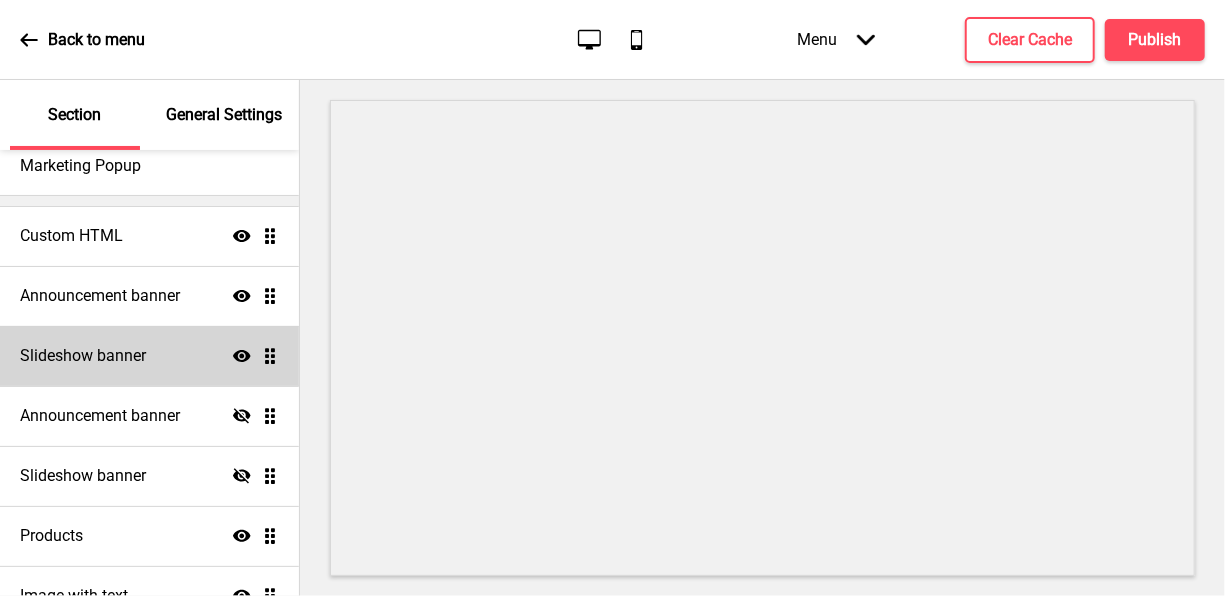 click on "Slideshow banner Show Drag" at bounding box center [149, 356] 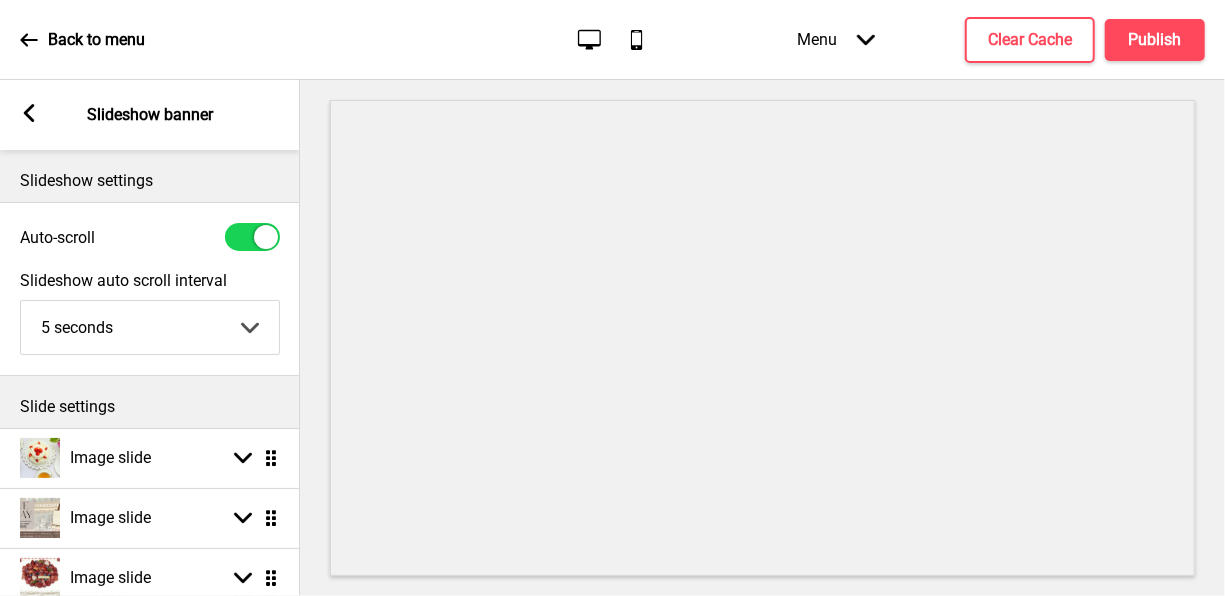 scroll, scrollTop: 144, scrollLeft: 0, axis: vertical 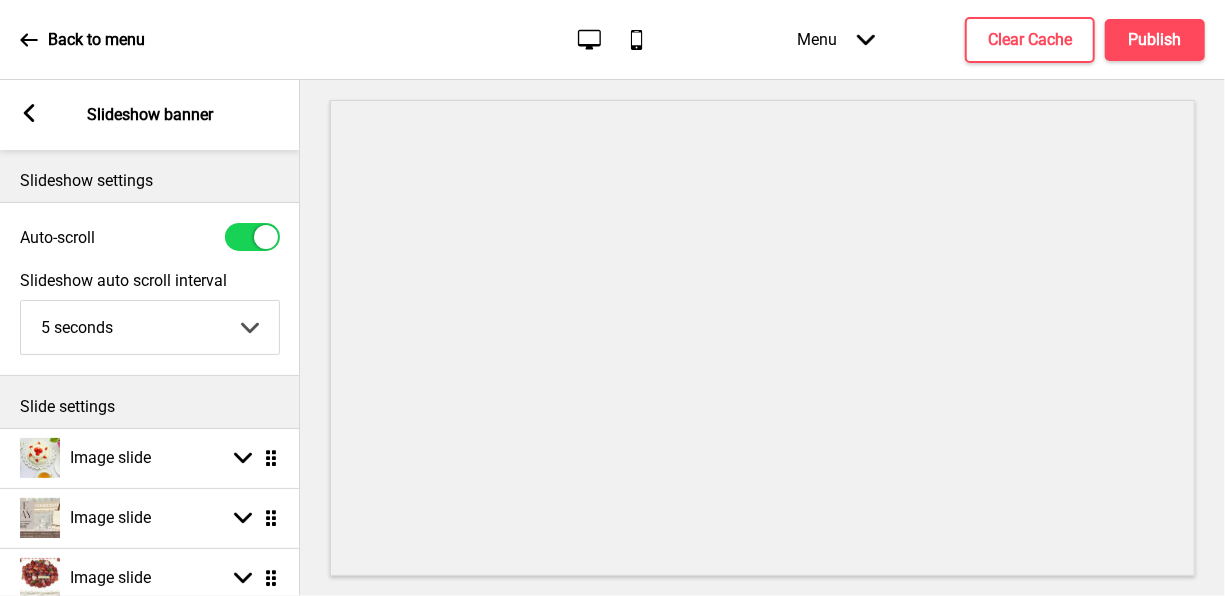 click at bounding box center (762, 338) 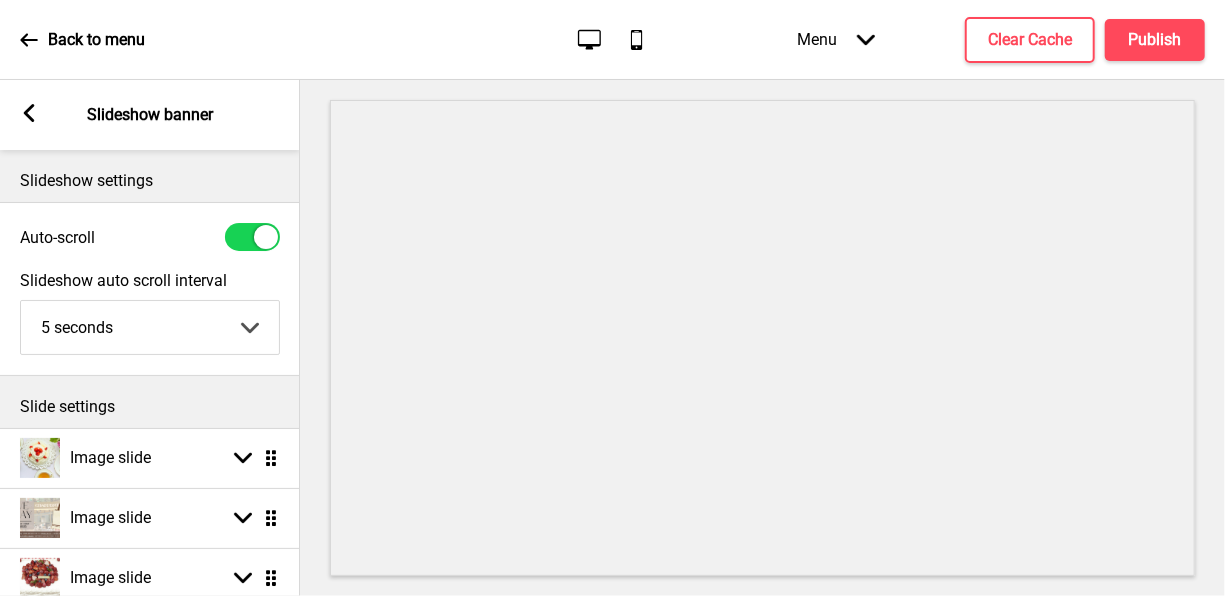 drag, startPoint x: 219, startPoint y: 589, endPoint x: 269, endPoint y: 586, distance: 50.08992 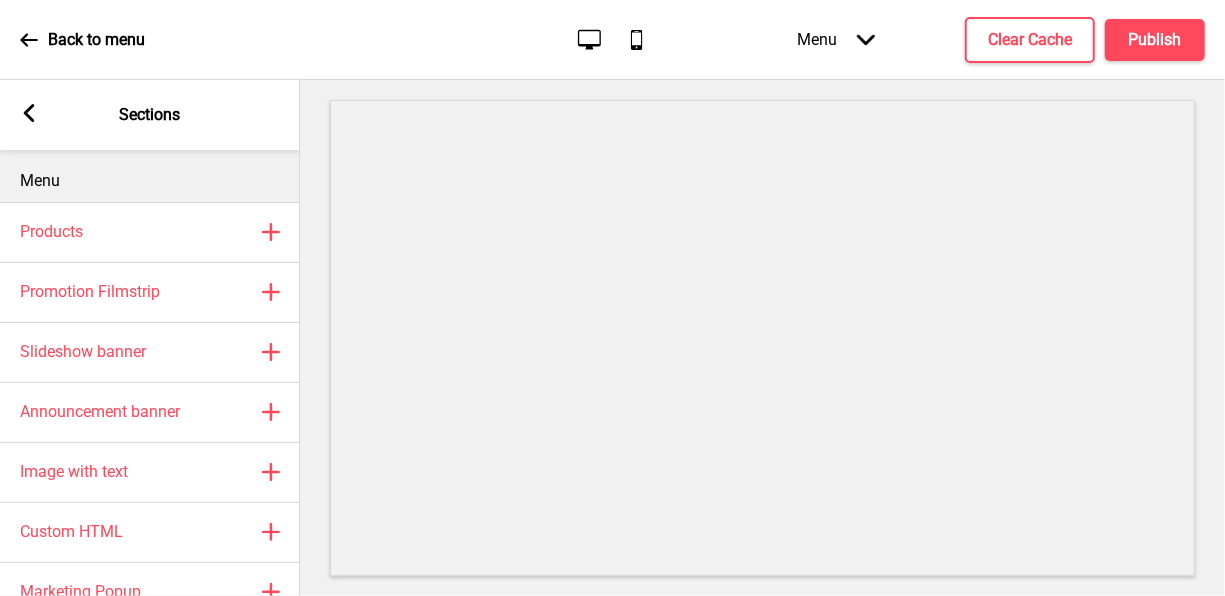 drag, startPoint x: 269, startPoint y: 586, endPoint x: 116, endPoint y: 606, distance: 154.30165 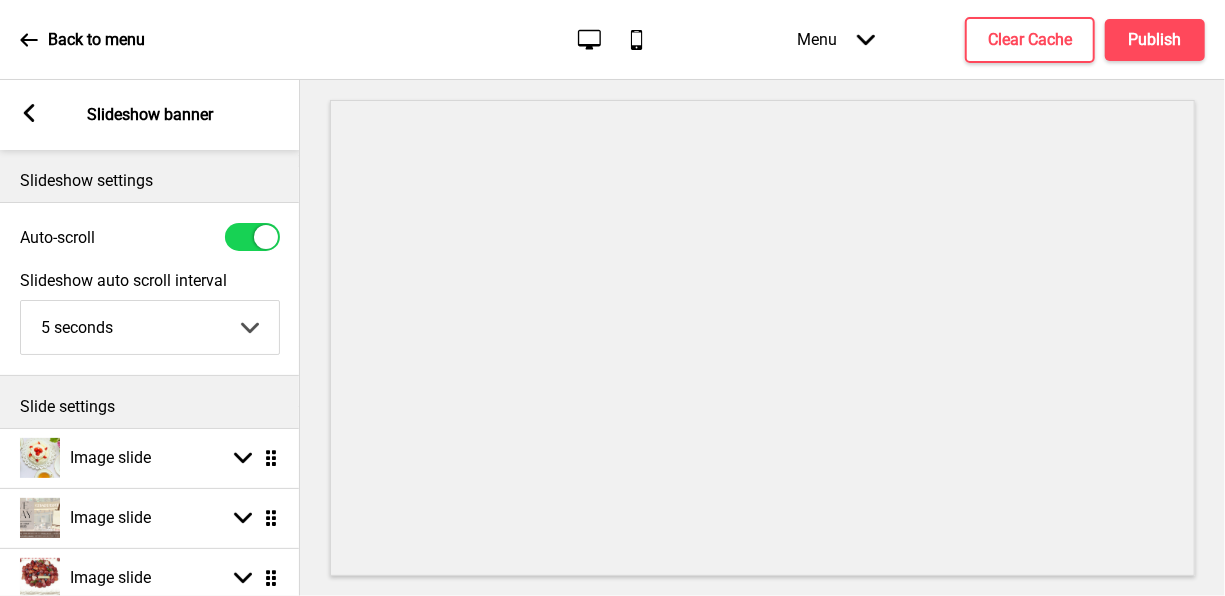 click at bounding box center (762, 338) 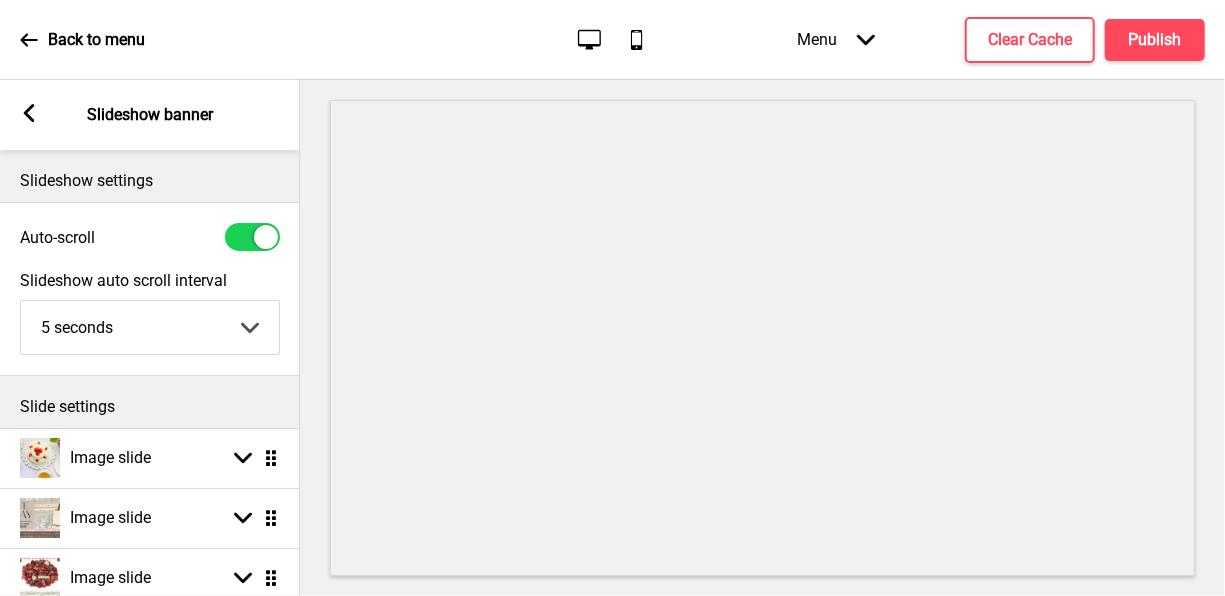 click on "Slide settings" at bounding box center (150, 407) 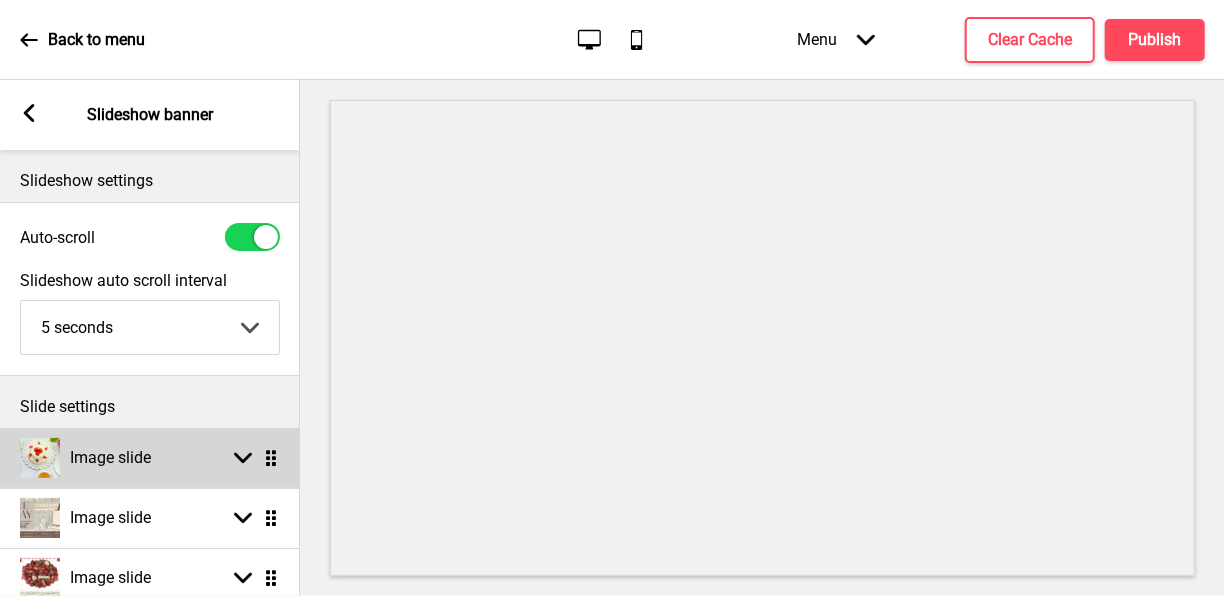 click on "Image slide" at bounding box center (110, 458) 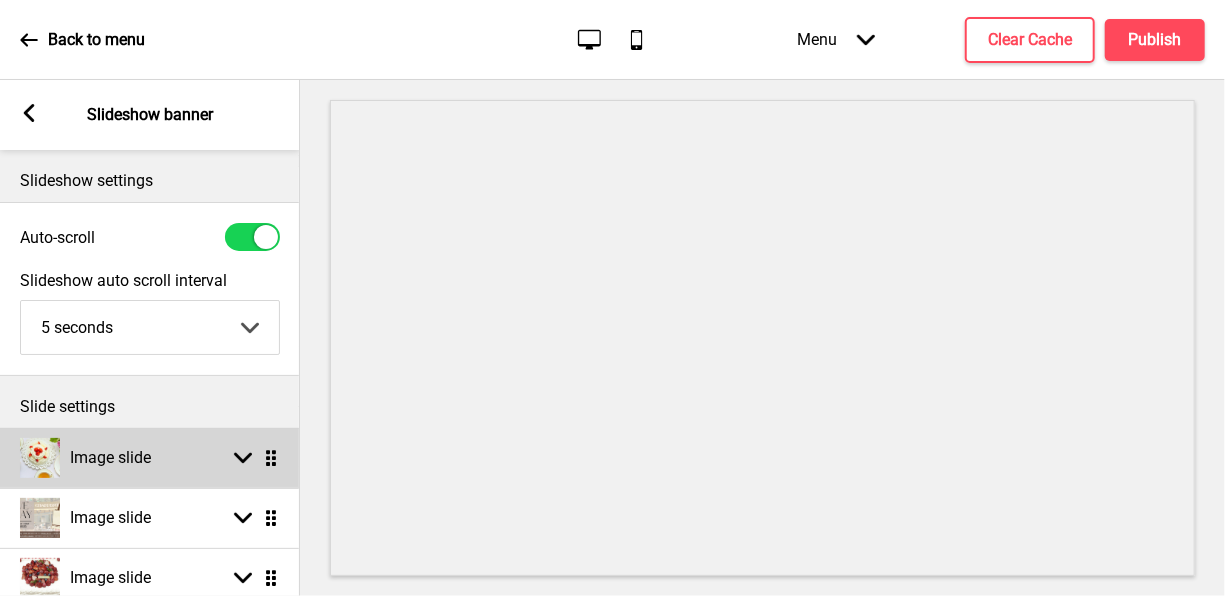 select on "right" 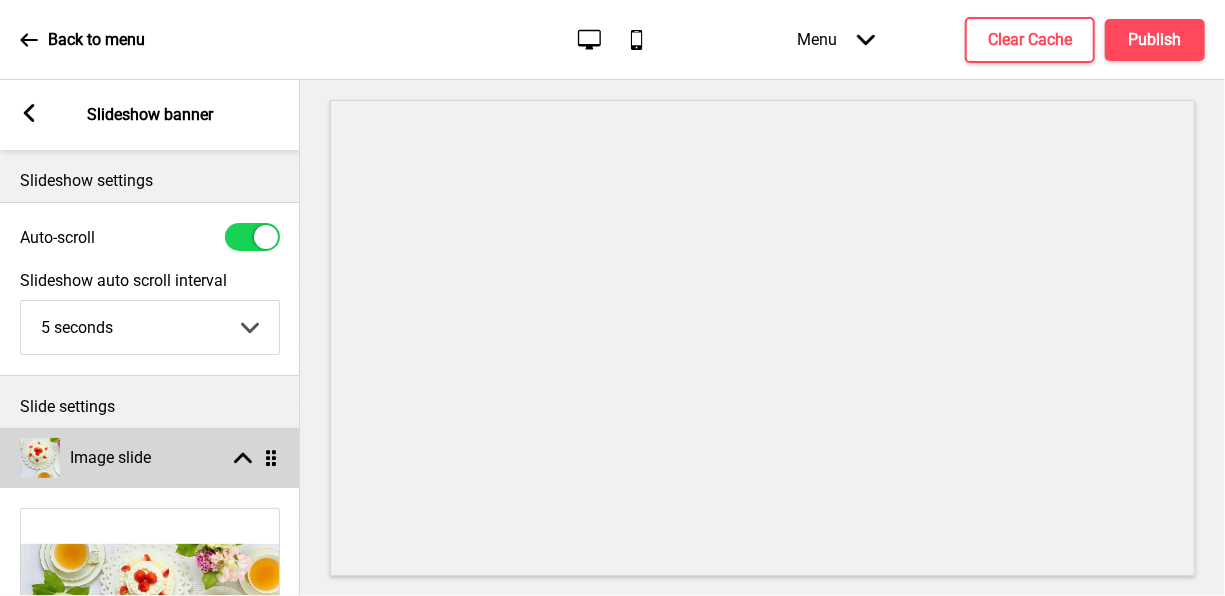 click on "Image slide" at bounding box center (110, 458) 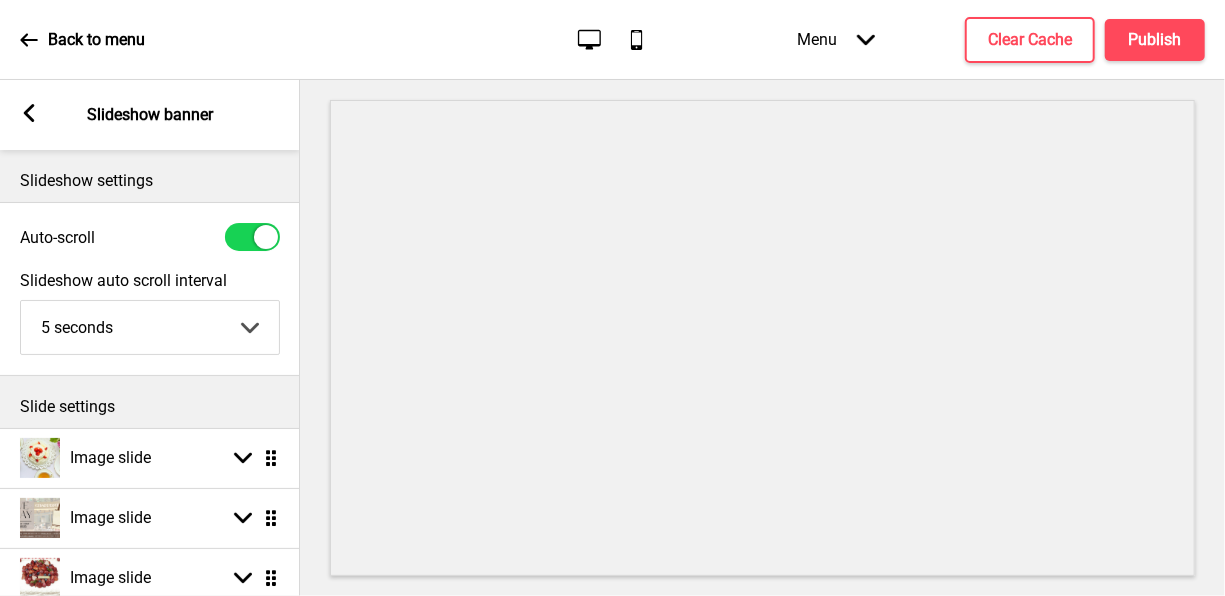 click at bounding box center [762, 338] 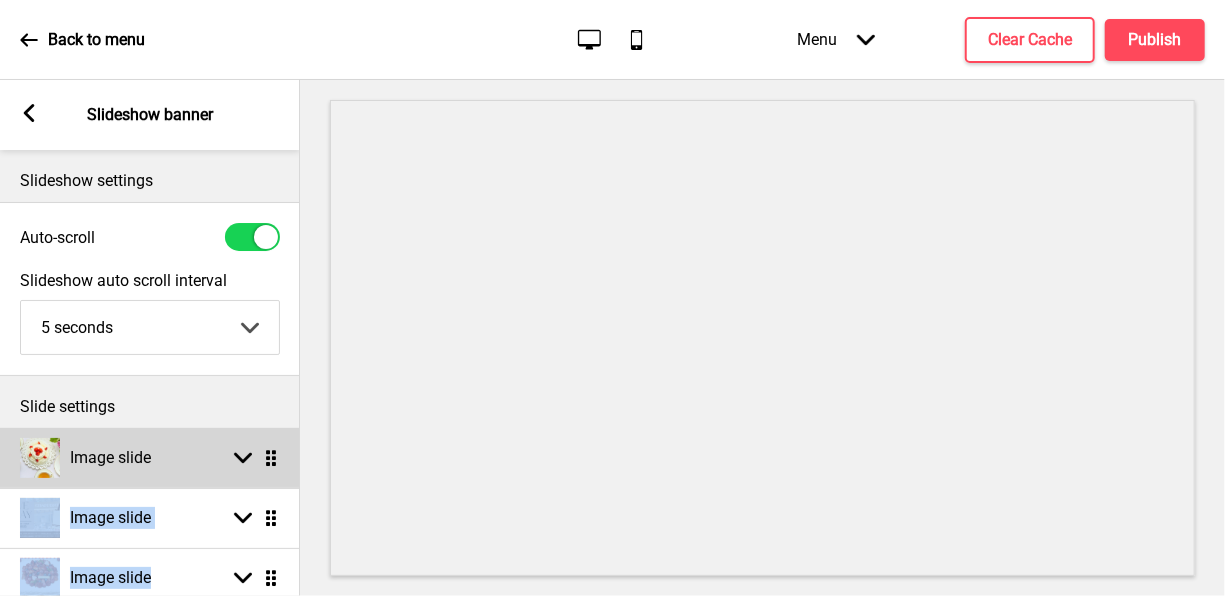 drag, startPoint x: 161, startPoint y: 564, endPoint x: 154, endPoint y: 462, distance: 102.239914 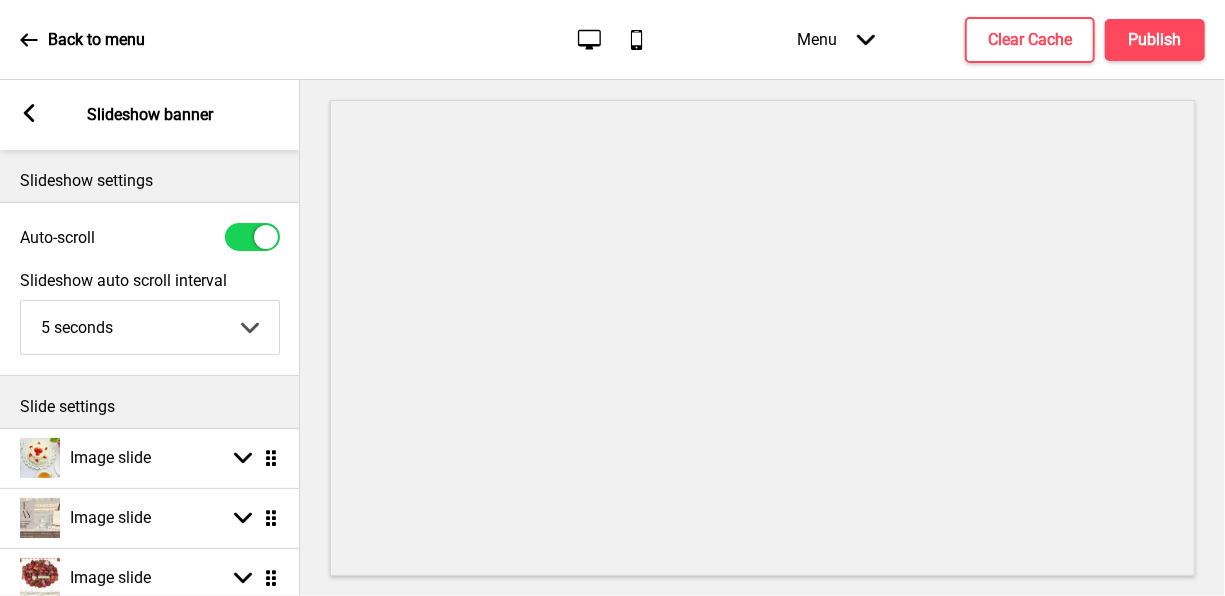 click at bounding box center [762, 338] 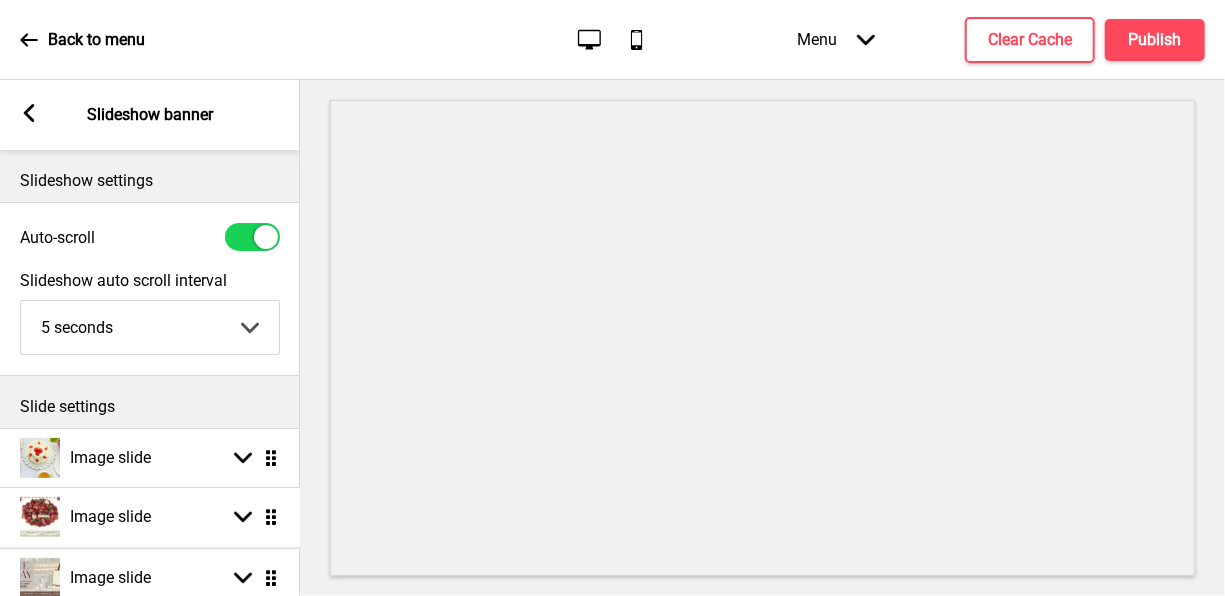 drag, startPoint x: 275, startPoint y: 577, endPoint x: 275, endPoint y: 516, distance: 61 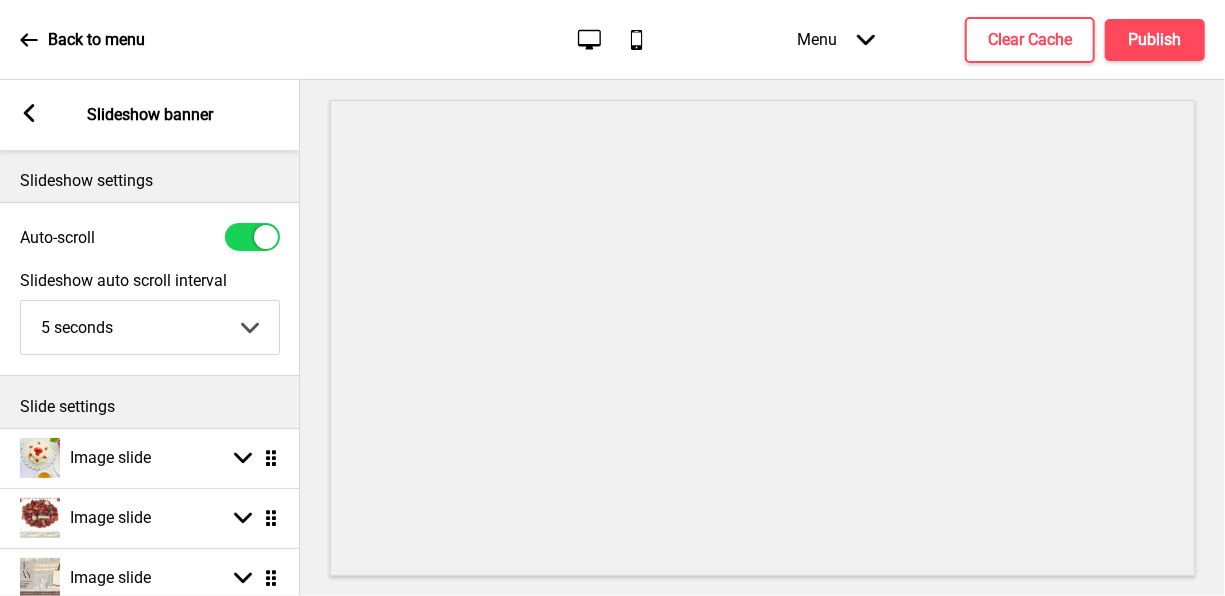 drag, startPoint x: 275, startPoint y: 516, endPoint x: 320, endPoint y: 525, distance: 45.891174 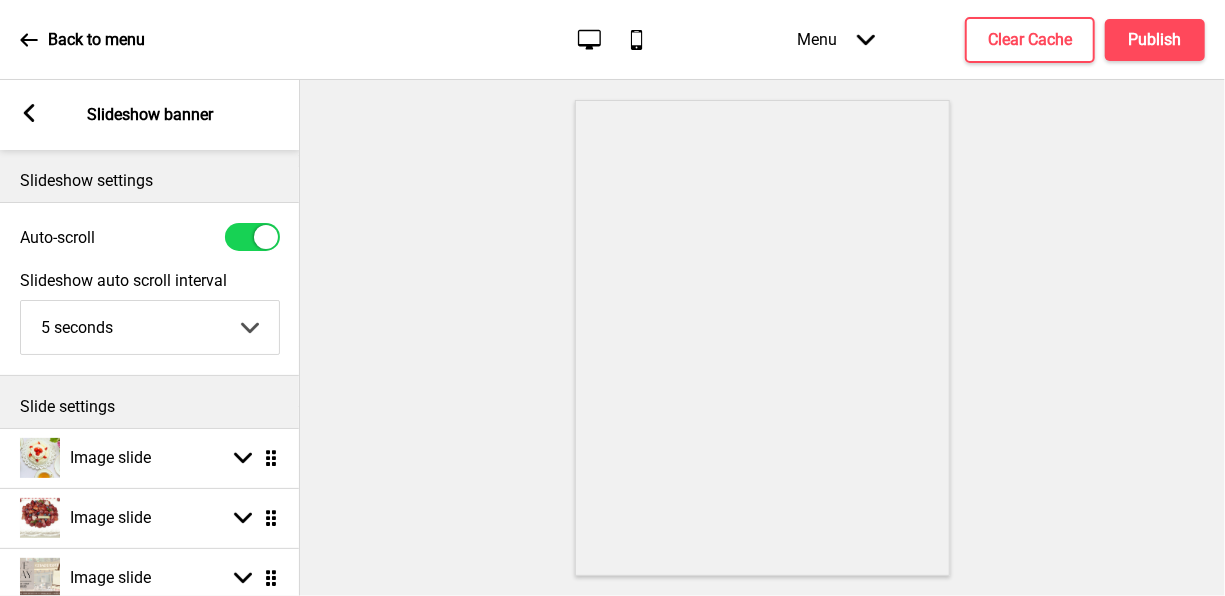 click at bounding box center (762, 338) 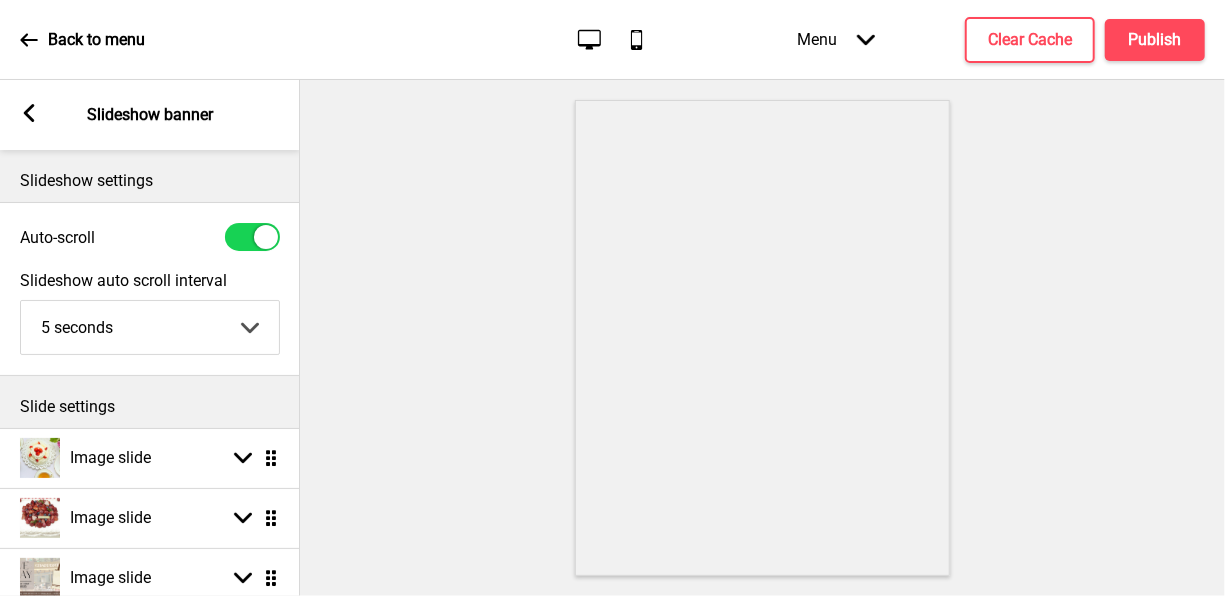 click on "Slide settings" at bounding box center [150, 407] 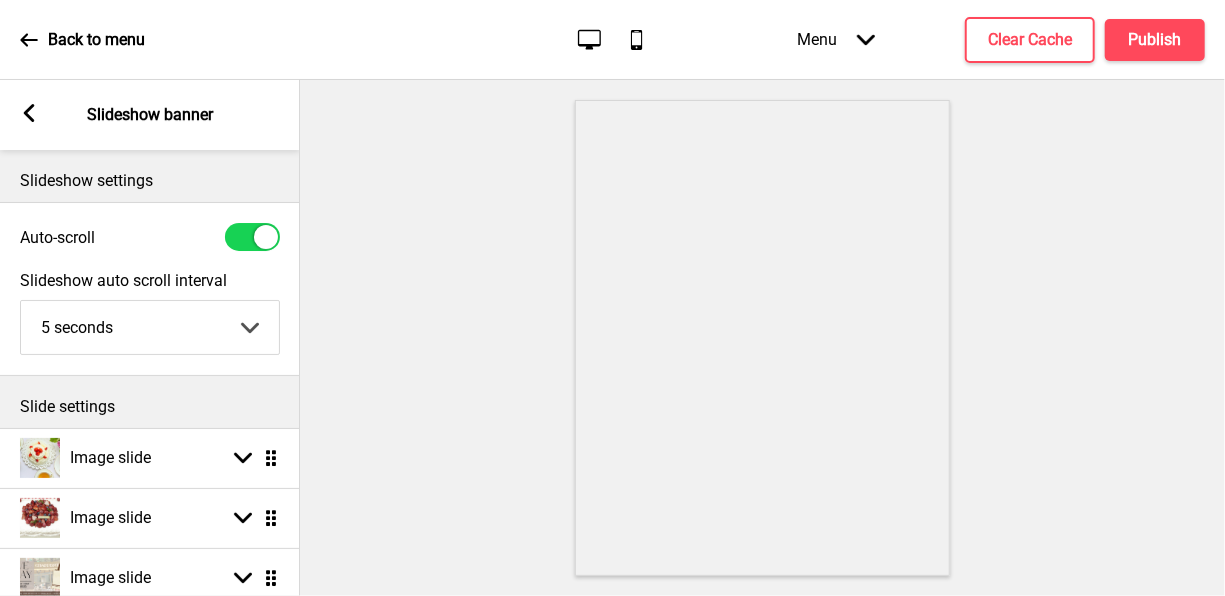 scroll, scrollTop: 149, scrollLeft: 0, axis: vertical 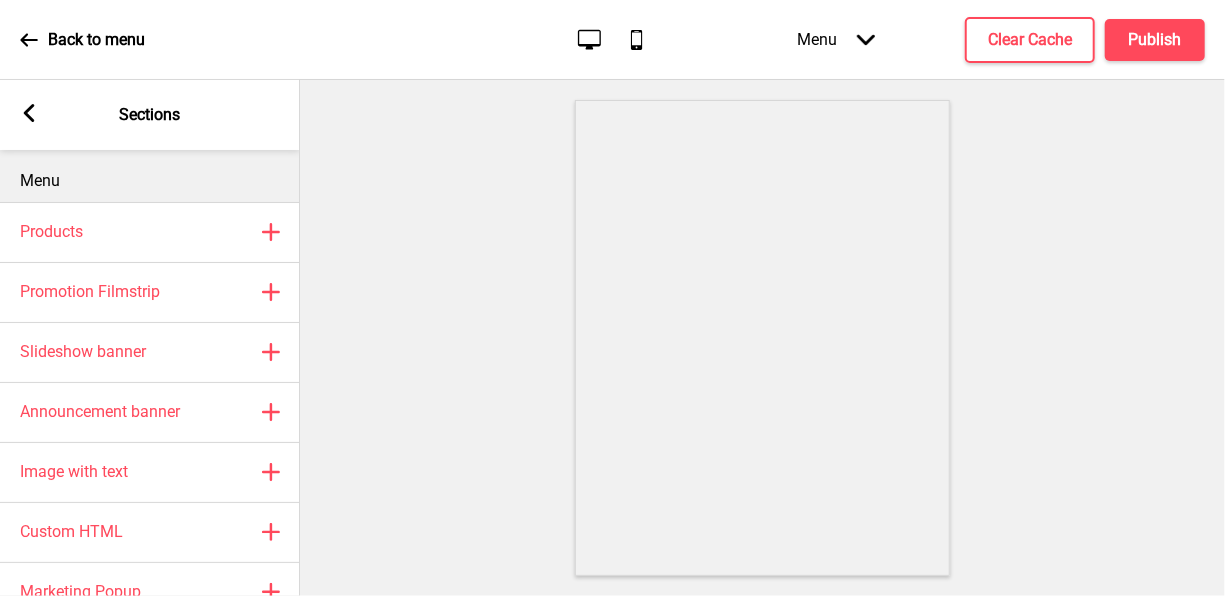 click on "Header Marketing Popup Custom HTML Show Drag Announcement banner Show Drag Slideshow banner Show Drag Announcement banner Hide Drag Slideshow banner Hide Drag Products Show Drag Image with text Show Drag Add new section Plus Footer" at bounding box center (149, 241) 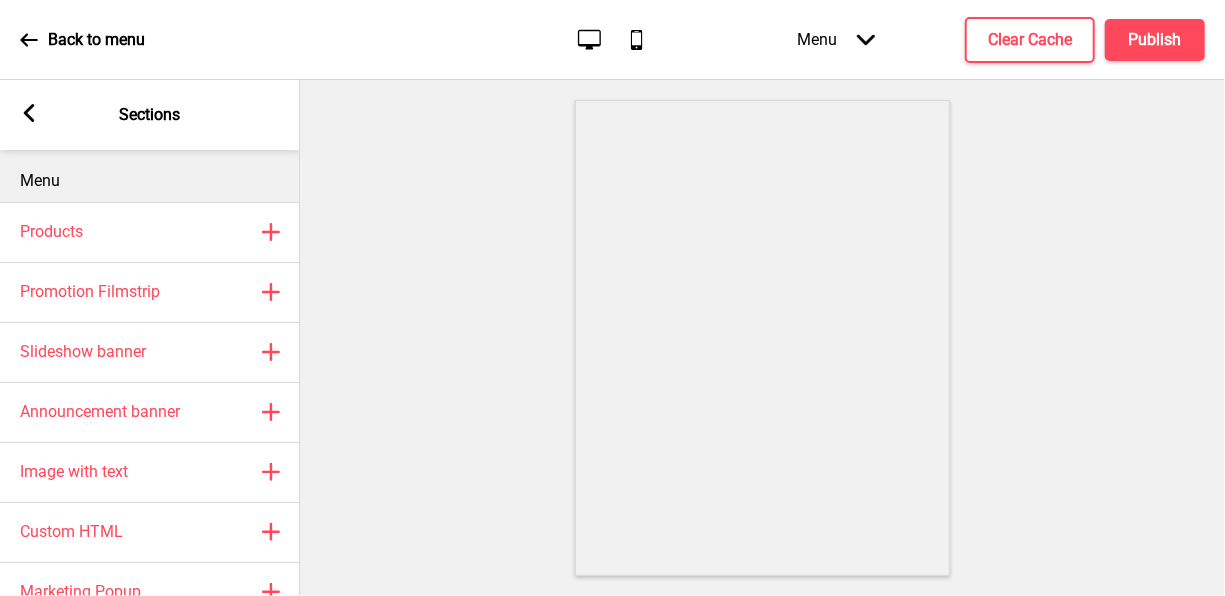 click 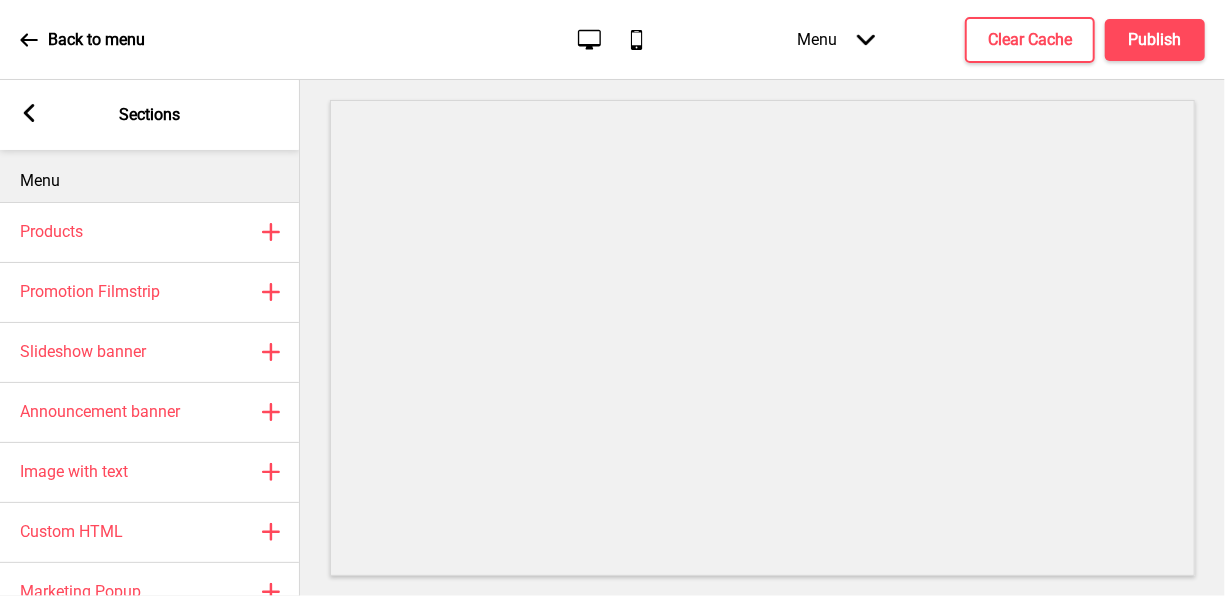 drag, startPoint x: 218, startPoint y: 584, endPoint x: 277, endPoint y: 588, distance: 59.135437 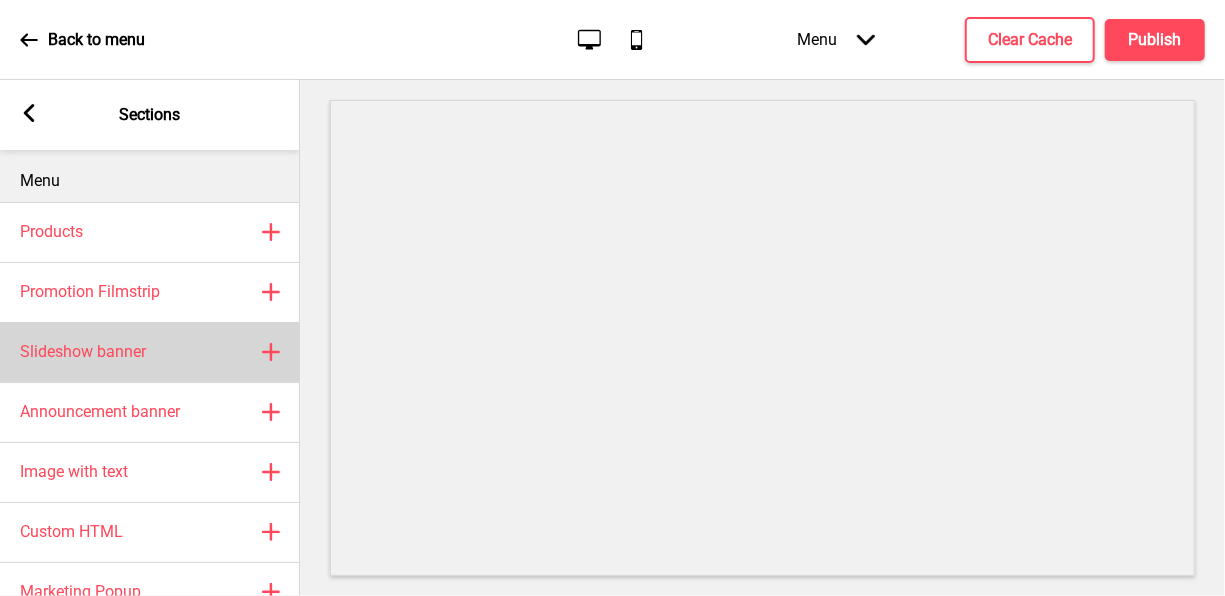 click on "Slideshow banner Plus" at bounding box center (150, 352) 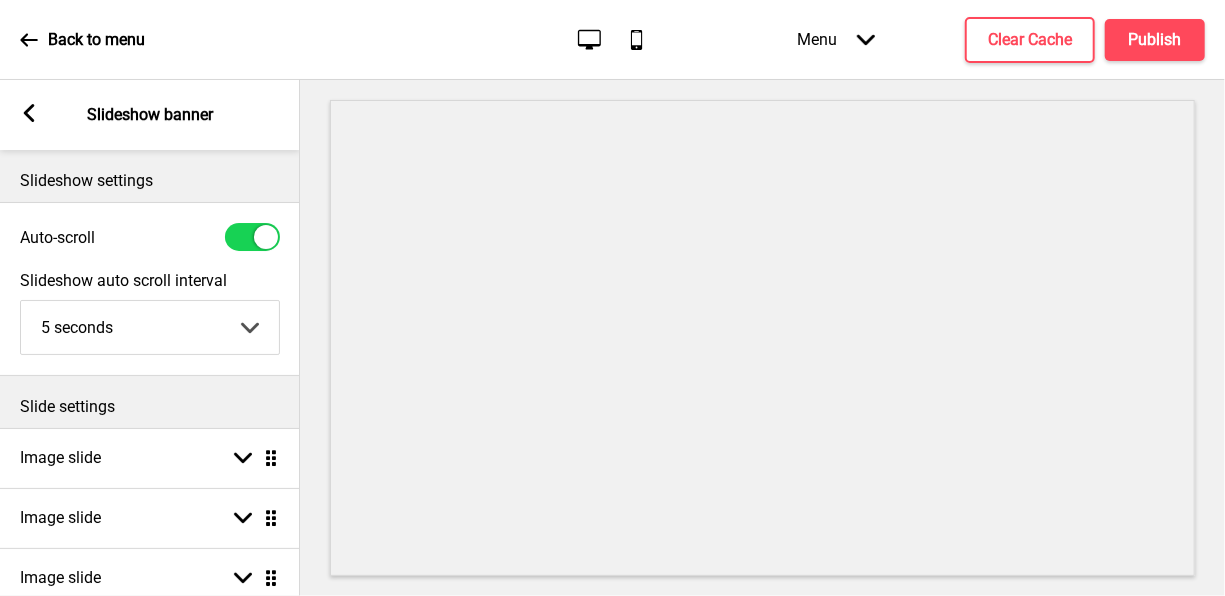 click 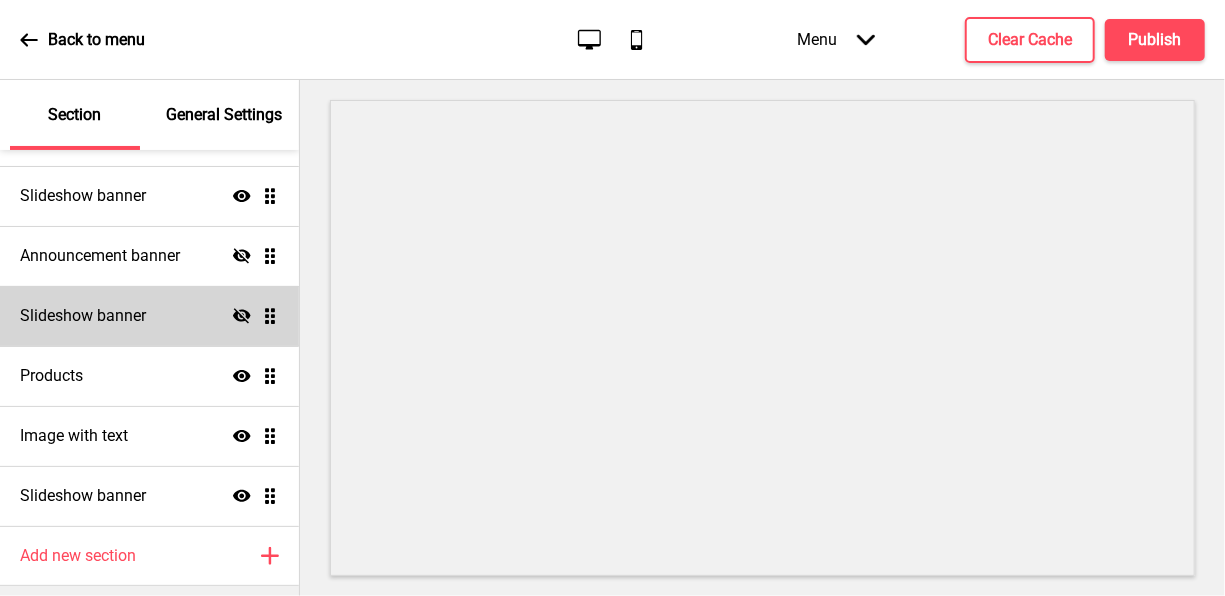 click on "Slideshow banner Hide Drag" at bounding box center [149, 316] 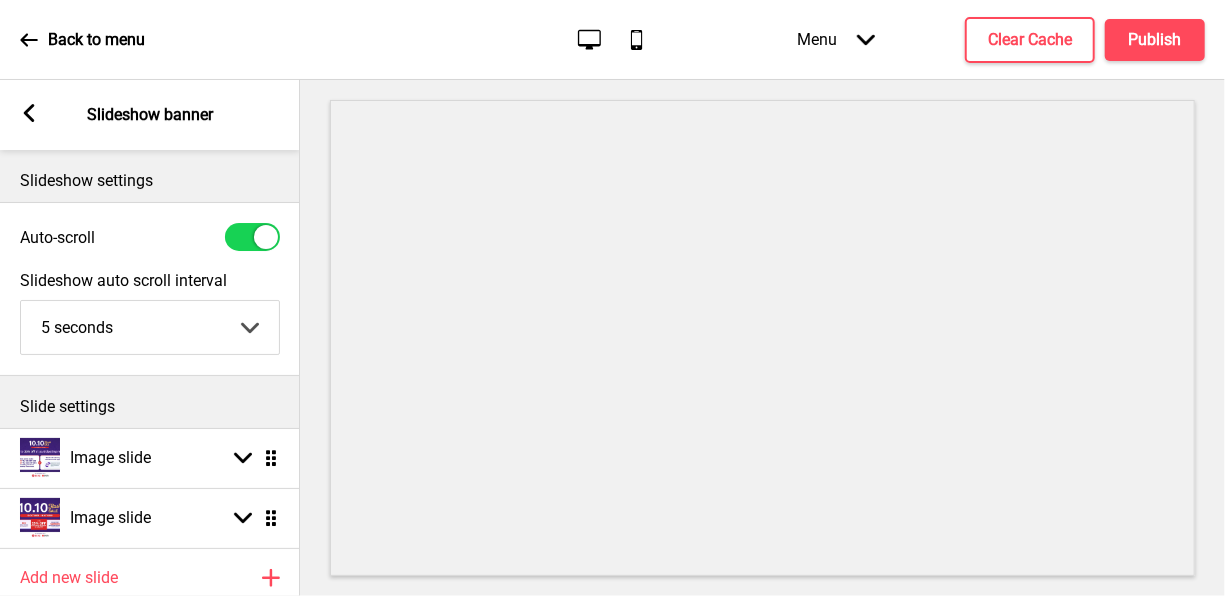 click 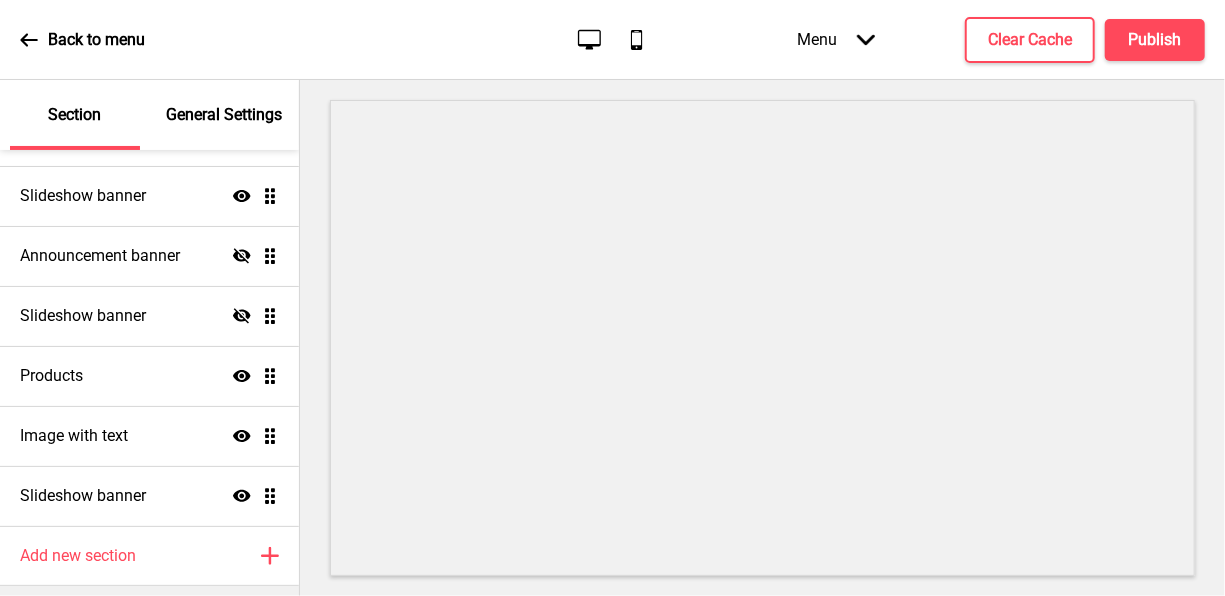 click on "Back to menu Desktop Mobile Menu Arrow down Product Page Store Information Checkout Thank you Terms & Conditions Privacy Policy Payment Invoice Menu Clear Cache Publish" at bounding box center (612, 40) 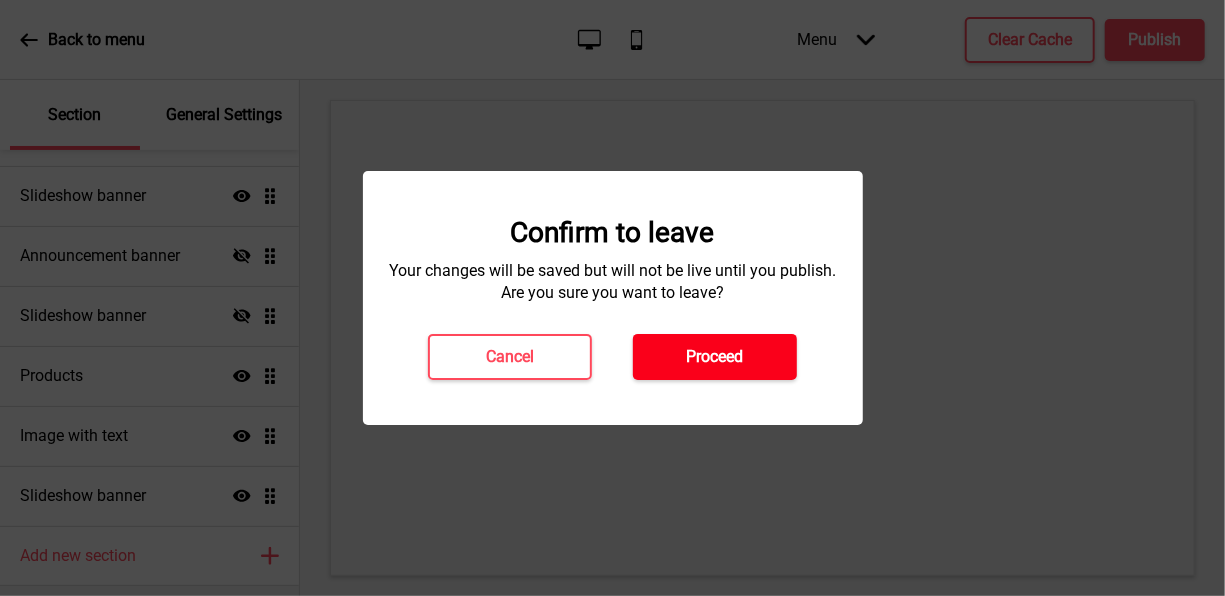 click on "Proceed" at bounding box center (715, 357) 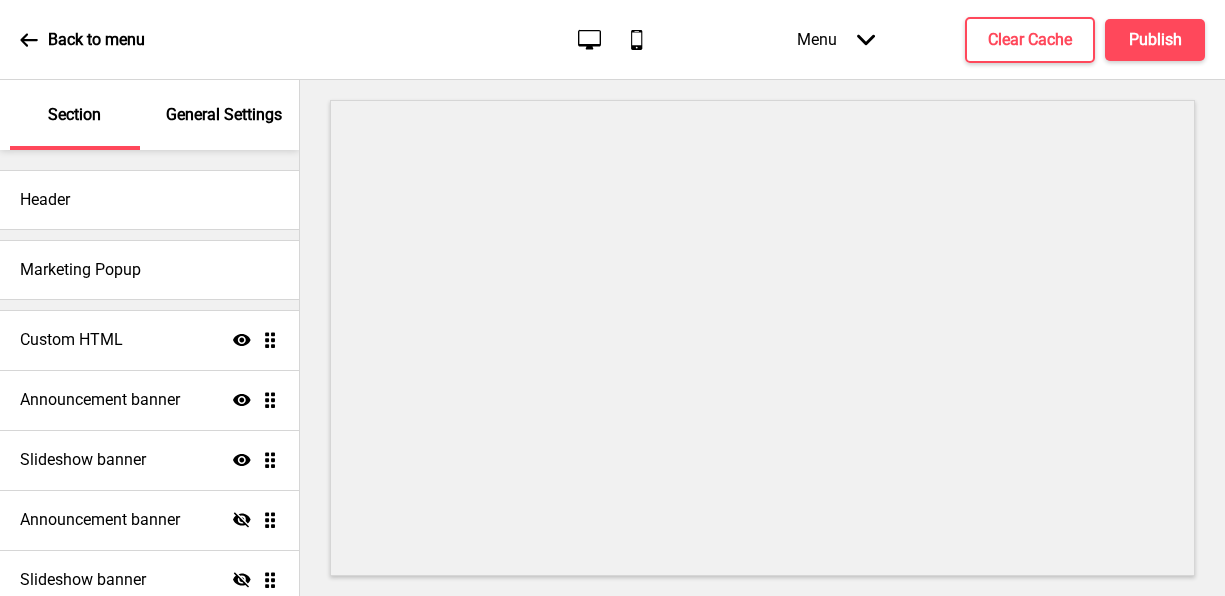 scroll, scrollTop: 0, scrollLeft: 0, axis: both 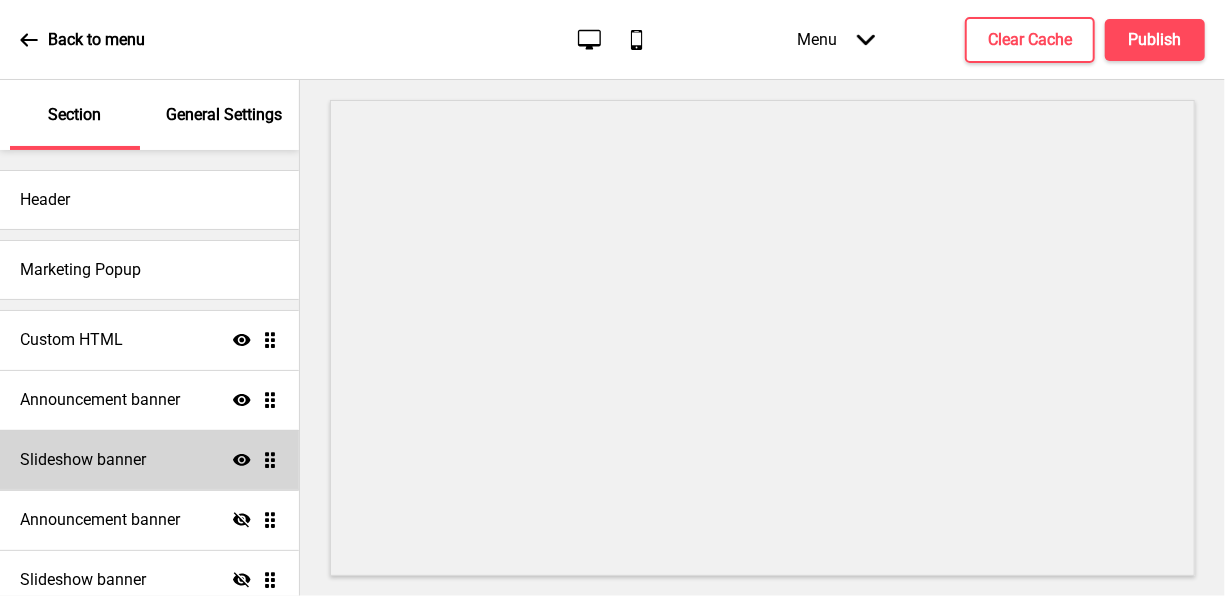 click on "Custom HTML Show Drag Announcement banner Show Drag Slideshow banner Show Drag Announcement banner Hide Drag Slideshow banner Hide Drag Products Show Drag Image with text Show Drag Slideshow banner Show Drag" at bounding box center [149, 550] 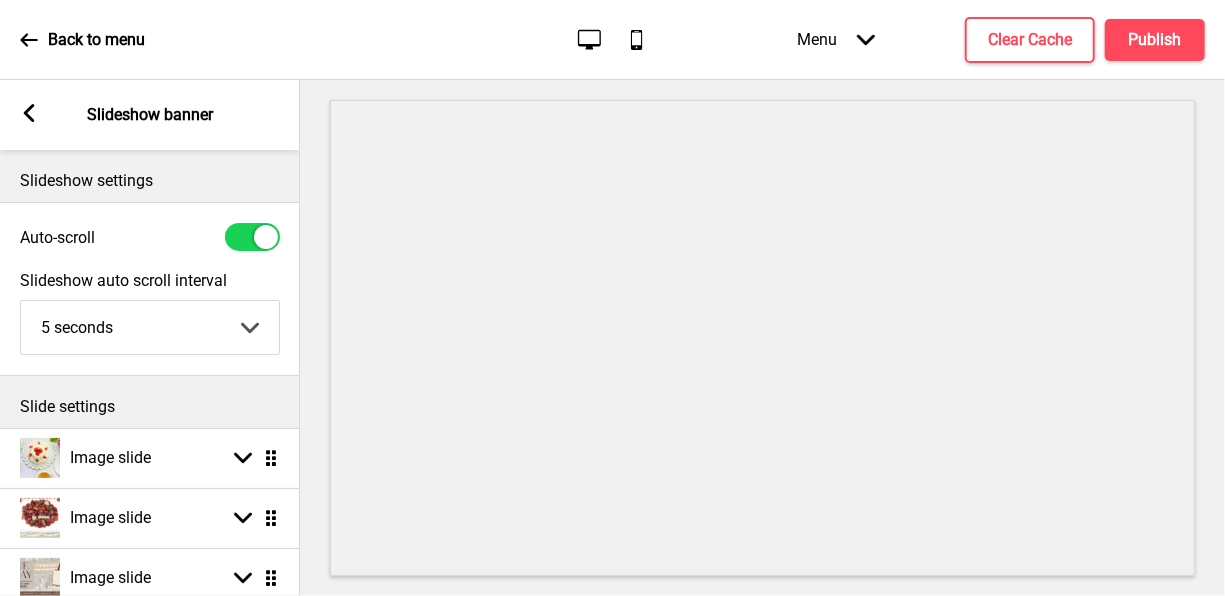 click at bounding box center (762, 338) 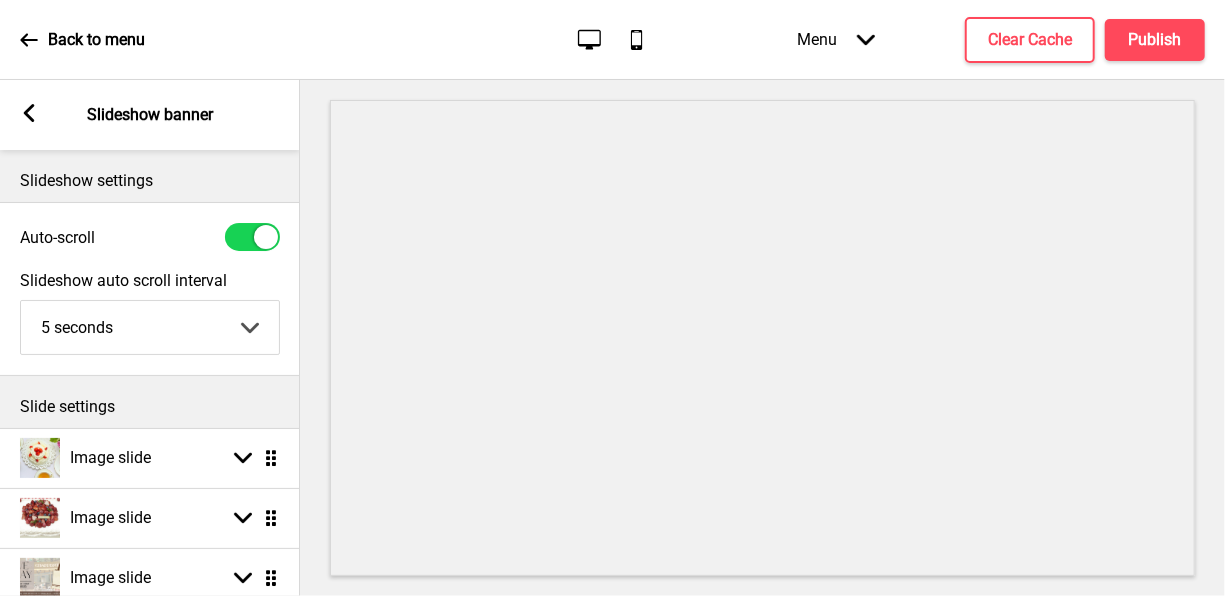 scroll, scrollTop: 324, scrollLeft: 0, axis: vertical 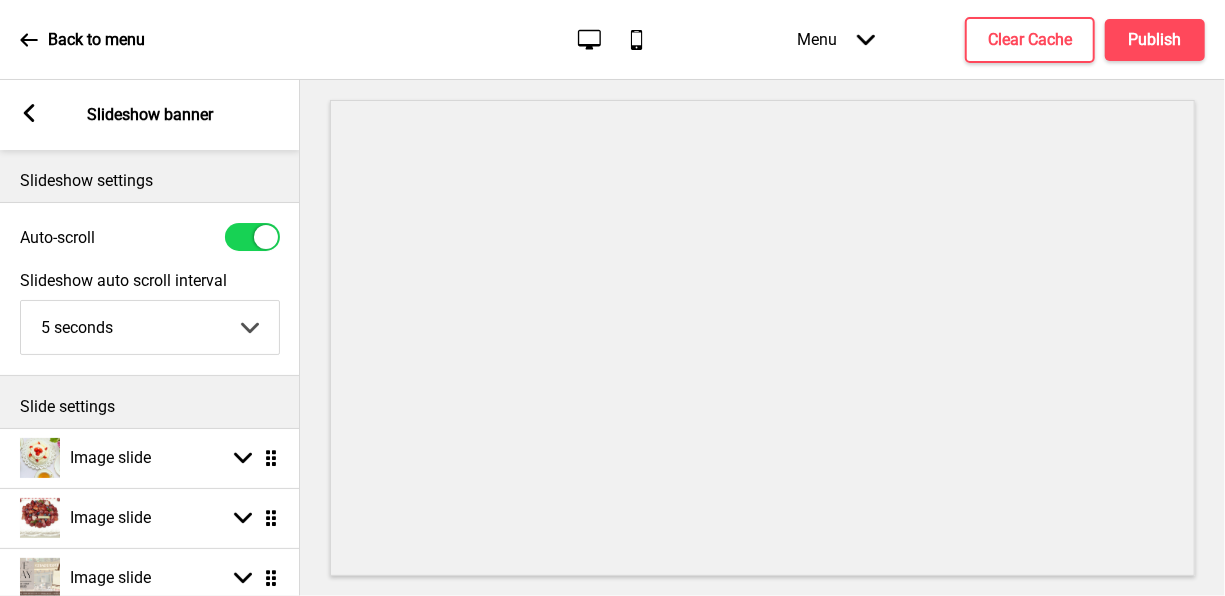 drag, startPoint x: 171, startPoint y: 586, endPoint x: 57, endPoint y: 586, distance: 114 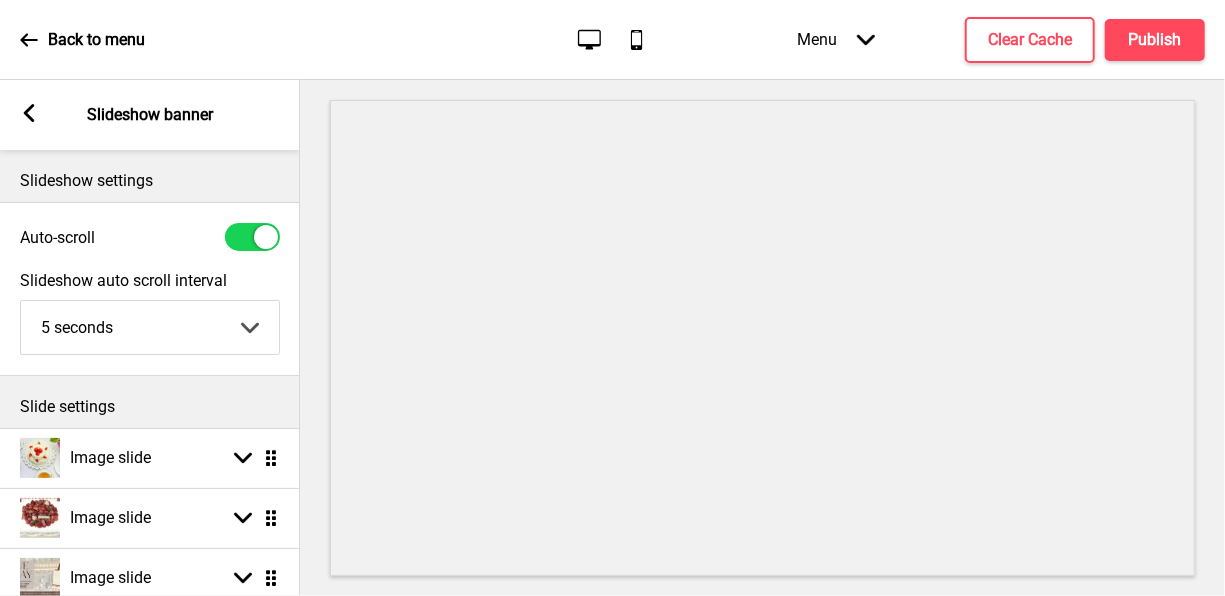 drag, startPoint x: 57, startPoint y: 586, endPoint x: 289, endPoint y: 389, distance: 304.3567 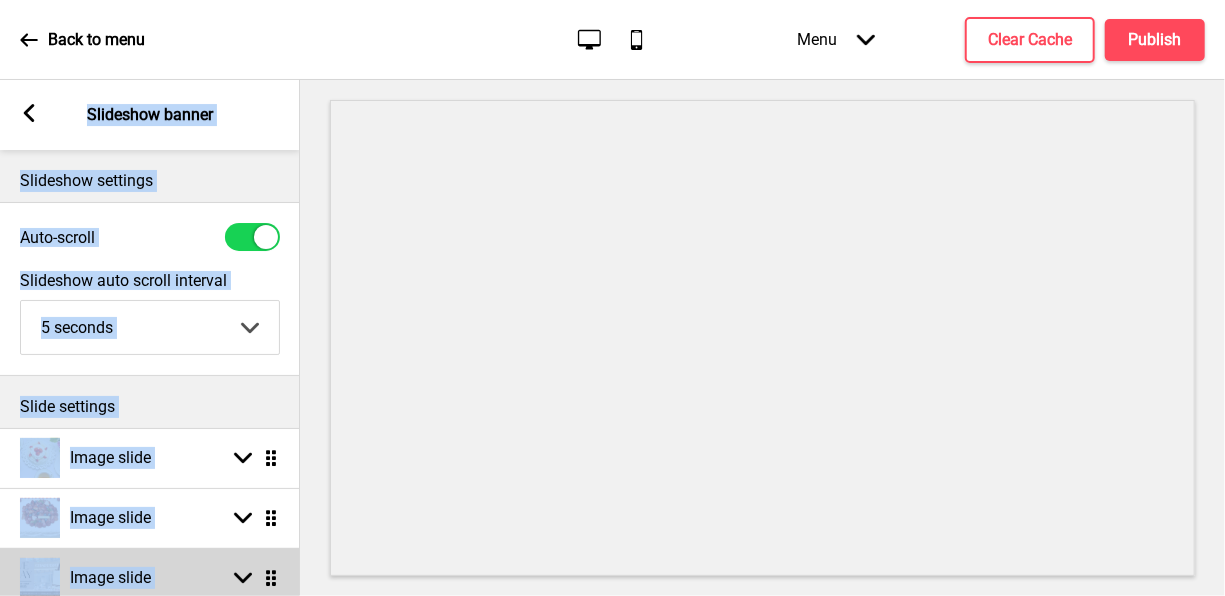 drag, startPoint x: 73, startPoint y: 589, endPoint x: 273, endPoint y: 579, distance: 200.24985 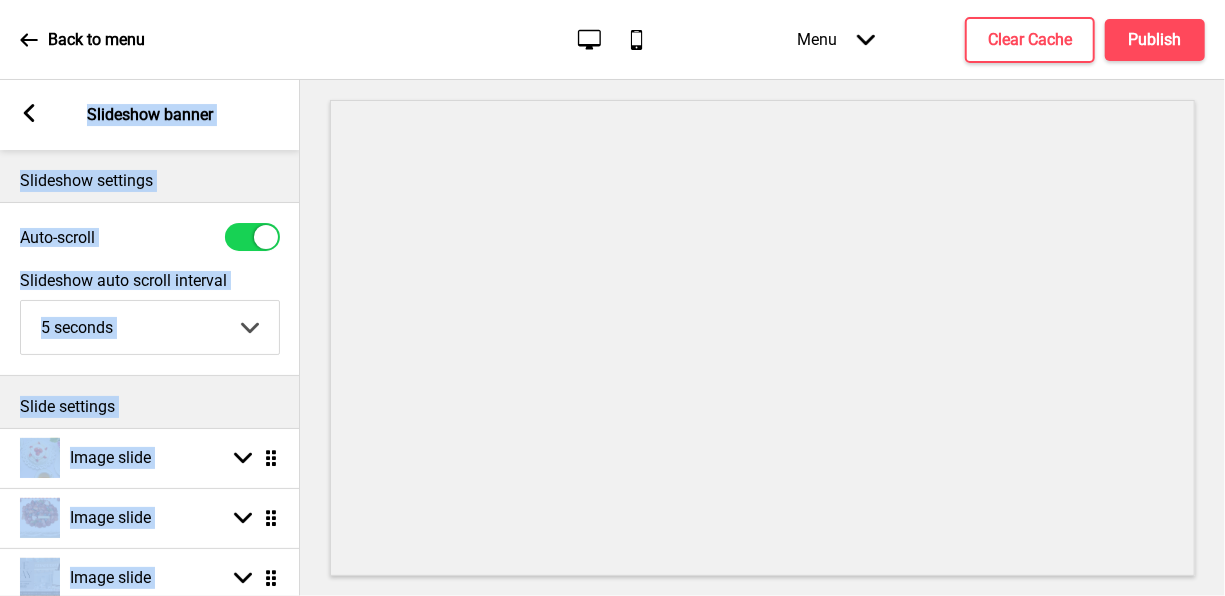 drag, startPoint x: 273, startPoint y: 579, endPoint x: 217, endPoint y: 408, distance: 179.9361 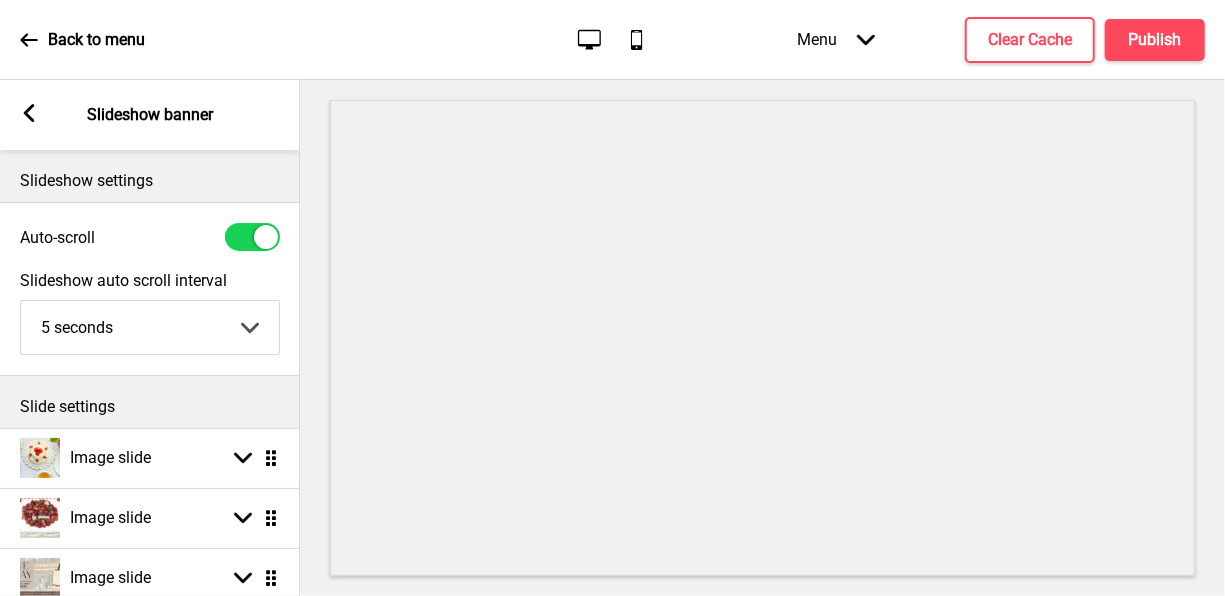click on "Slide settings" at bounding box center (150, 407) 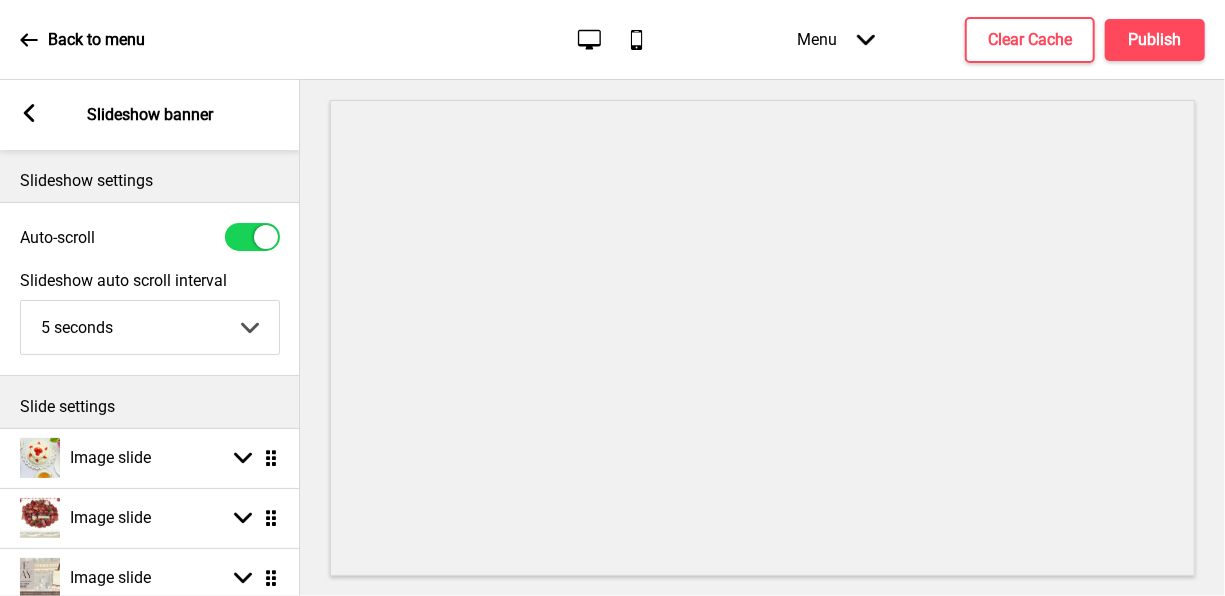 drag, startPoint x: 67, startPoint y: 589, endPoint x: 229, endPoint y: 588, distance: 162.00308 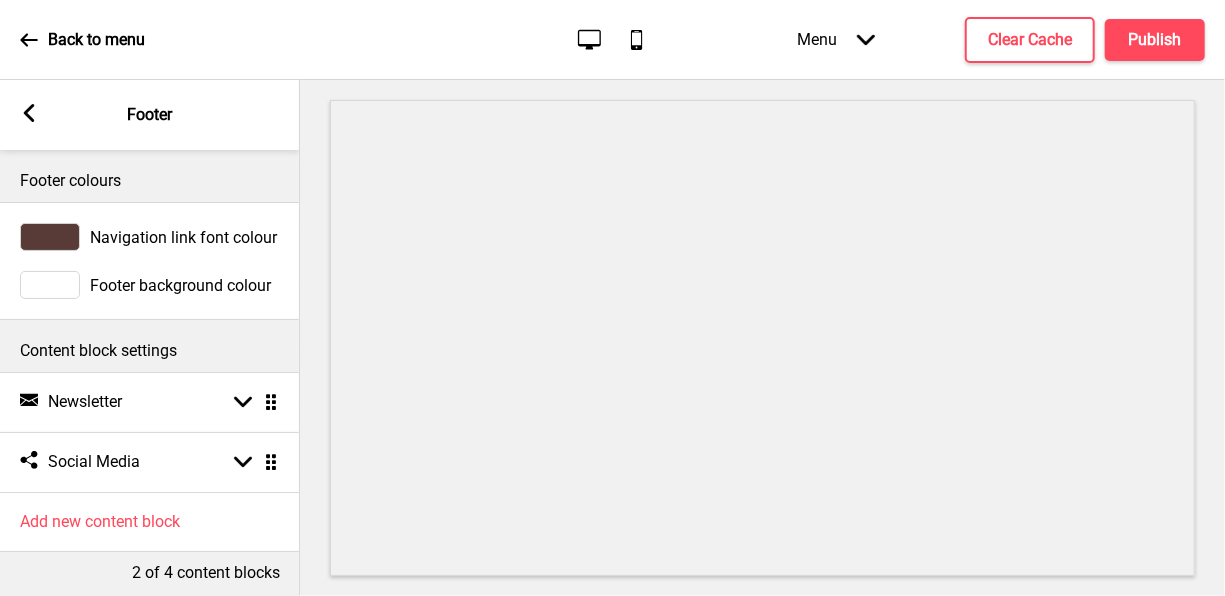 click at bounding box center (762, 338) 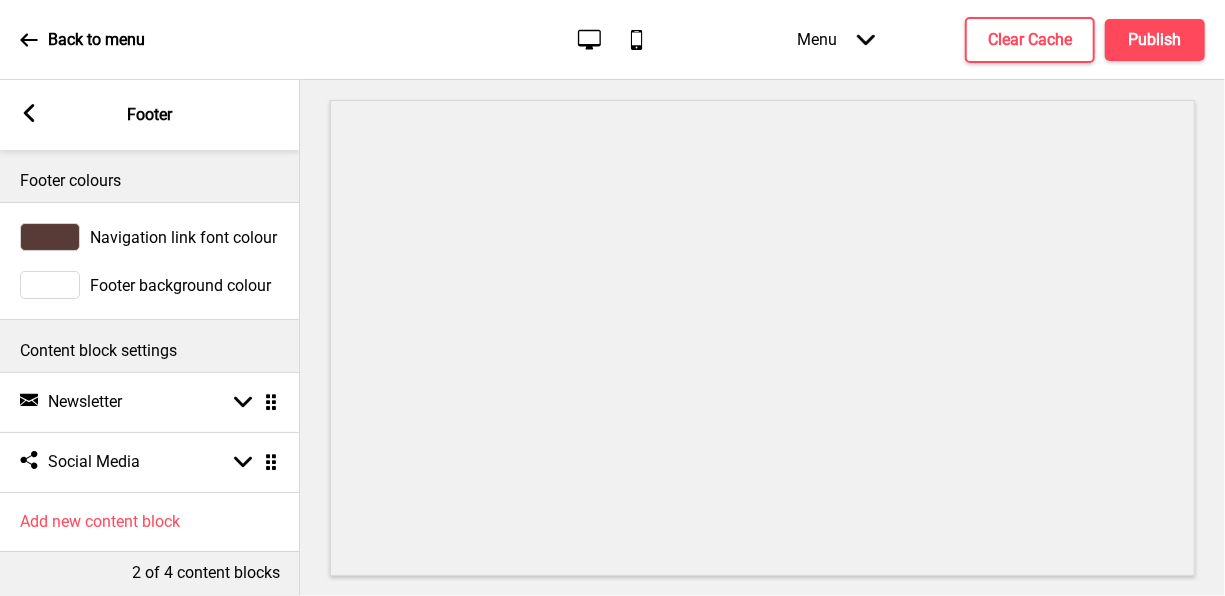 click 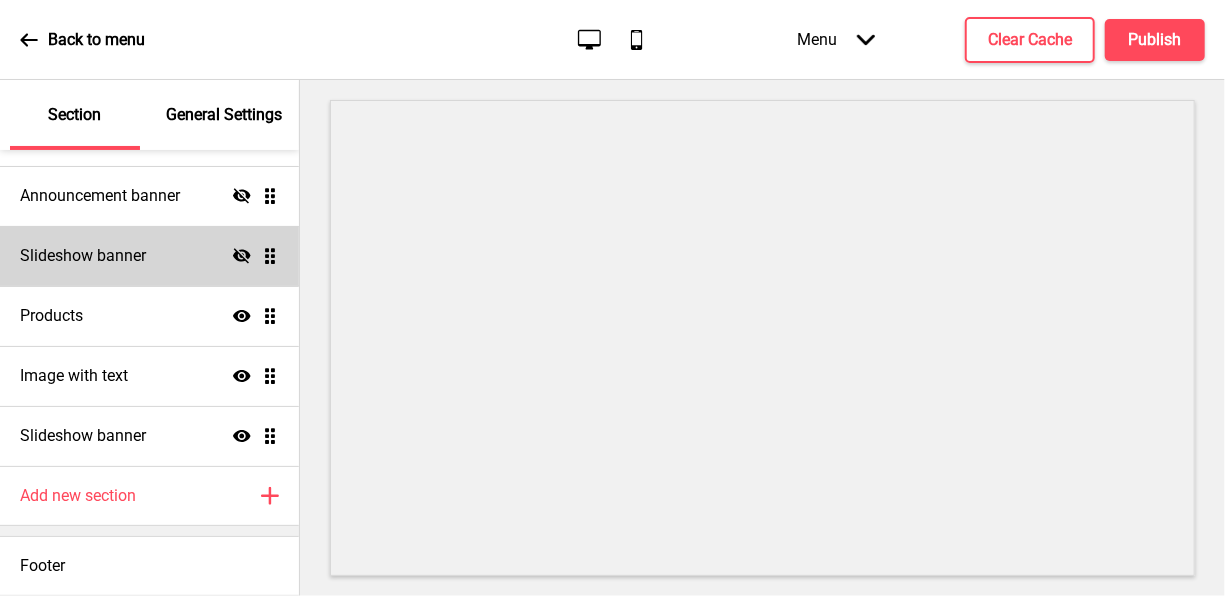 click on "Slideshow banner Hide Drag" at bounding box center [149, 256] 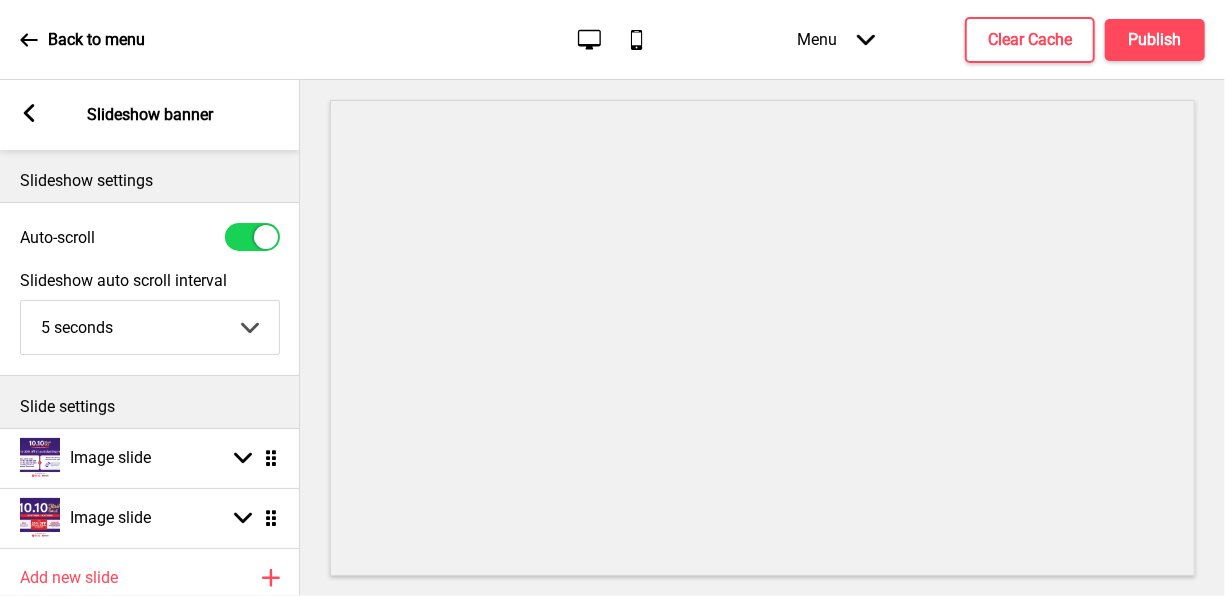 click 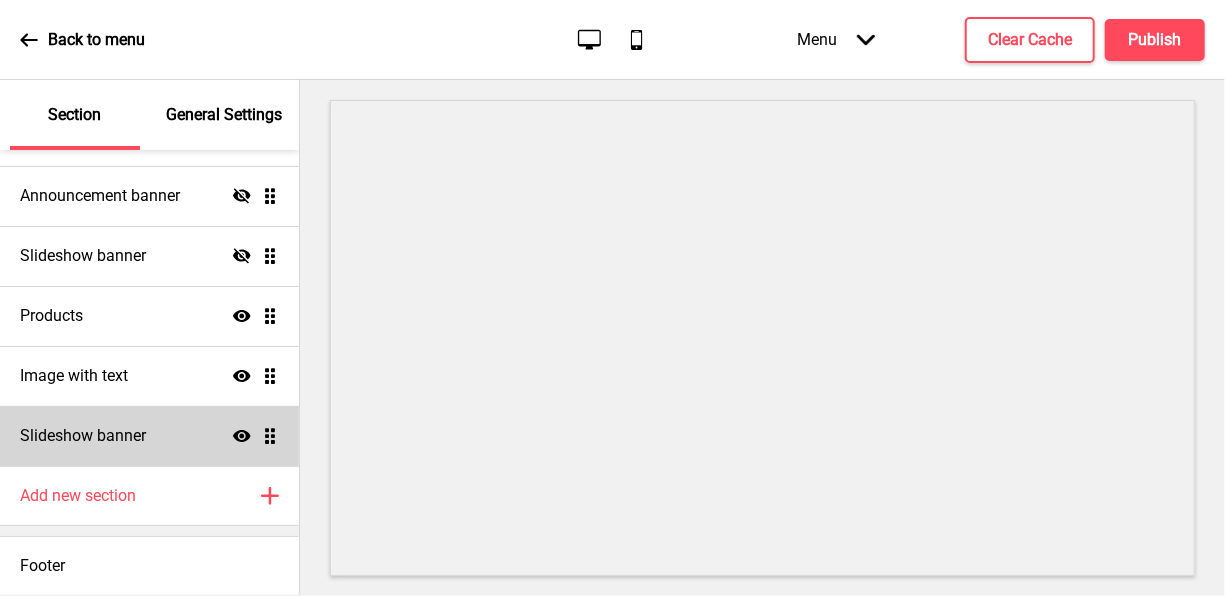 click on "Slideshow banner" at bounding box center [83, 436] 